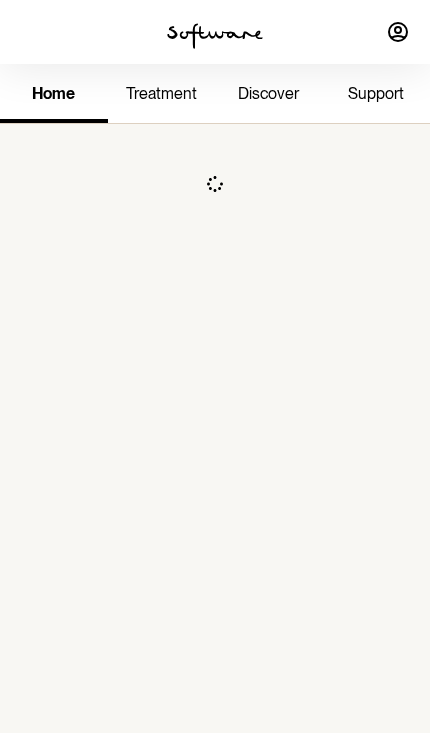 scroll, scrollTop: 0, scrollLeft: 0, axis: both 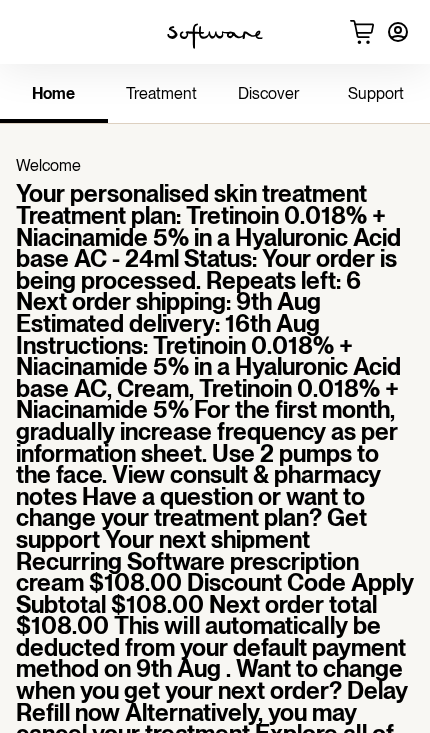 click on "View details" at bounding box center [215, 1214] 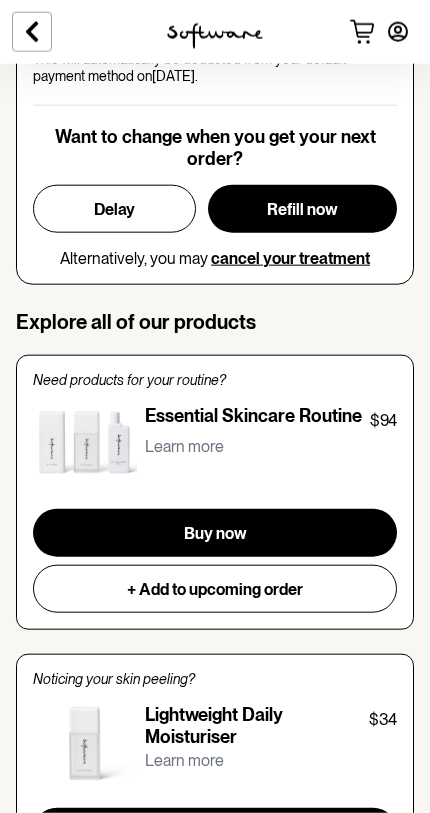 scroll, scrollTop: 1249, scrollLeft: 0, axis: vertical 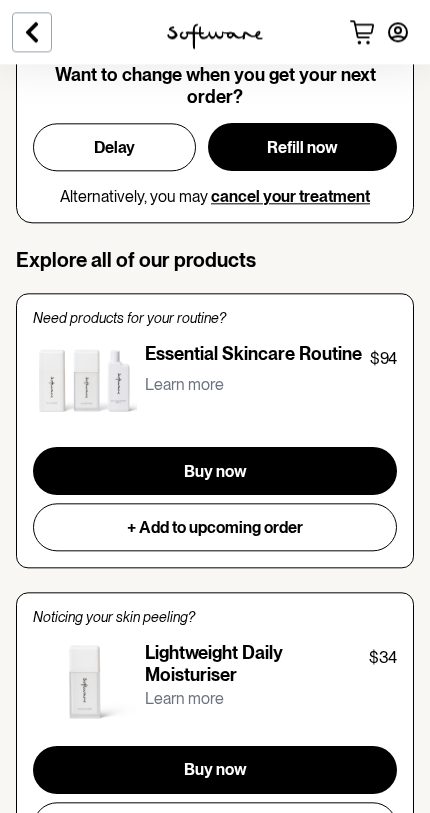 click on "Your personalised  skin   treatment Treatment plan:  Tretinoin 0.018% + Niacinamide 5%  in a Hyaluronic Acid base AC - 24ml Status:  Your order is being processed. Repeats left:  6 Next order shipping:  9th Aug Estimated delivery:  16th Aug Instructions:  Tretinoin 0.018% + Niacinamide 5%  in a Hyaluronic Acid base AC, Cream, Tretinoin 0.018% + Niacinamide 5%
For the first month, gradually increase frequency as per information sheet. Use 2 pumps to the face. View consult & pharmacy notes Have a question or want to change your treatment plan? Get support Your next shipment Recurring Software prescription cream   $108.00 Discount Code Apply Subtotal $108.00 Next order total $108.00 This will automatically be deducted from your default payment method on  9th Aug . Want to change when you get your next order? Delay Refill now Alternatively, you may   cancel your treatment Explore all of our products Need products for your routine? Essential Skincare Routine   $94 Learn more + Add to upcoming order Buy now   $34" at bounding box center [215, 59] 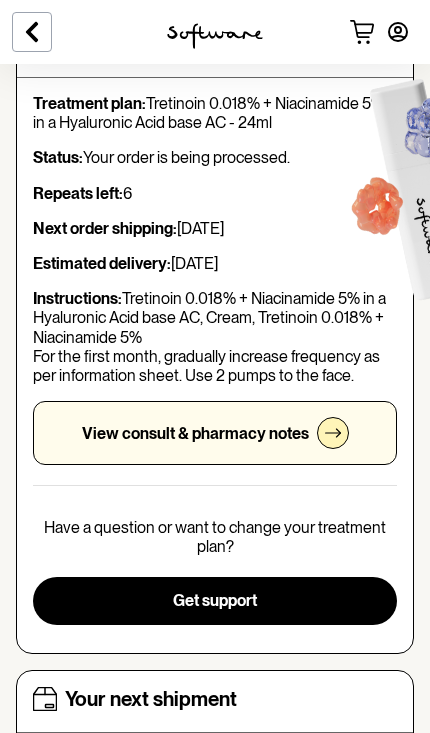 scroll, scrollTop: 0, scrollLeft: 0, axis: both 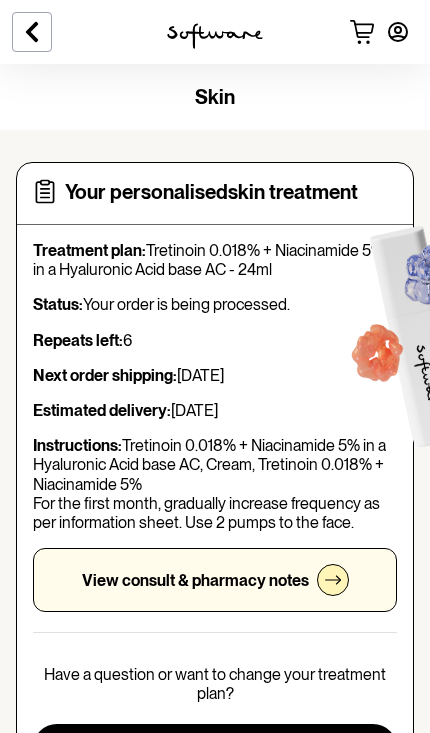 click 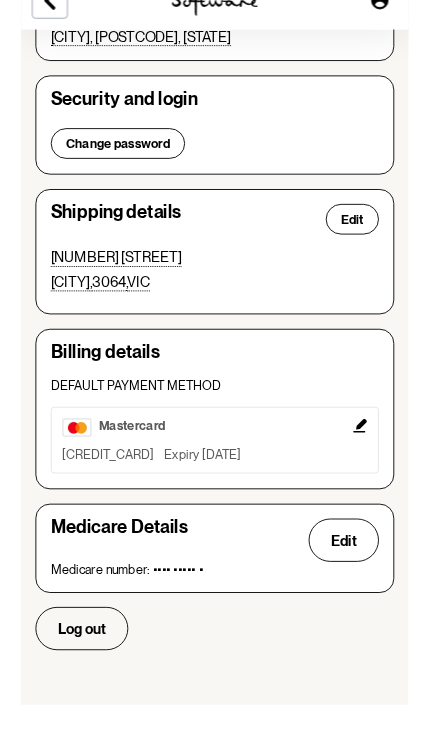scroll, scrollTop: 383, scrollLeft: 0, axis: vertical 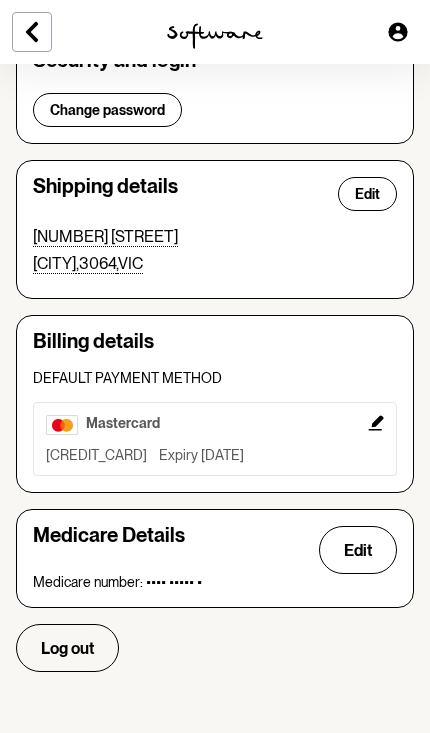 click 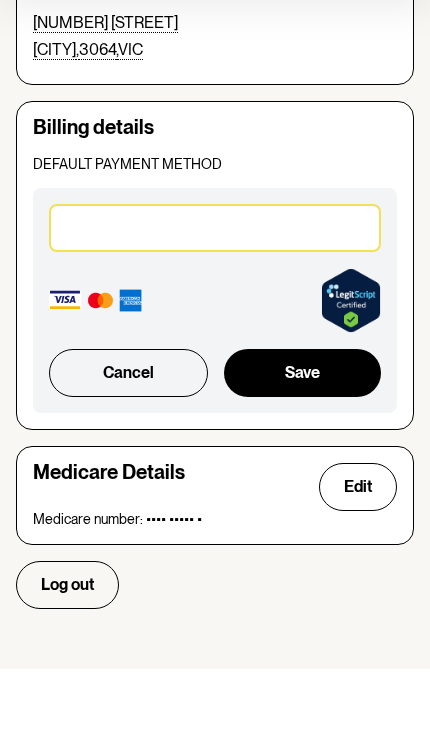 scroll, scrollTop: 533, scrollLeft: 0, axis: vertical 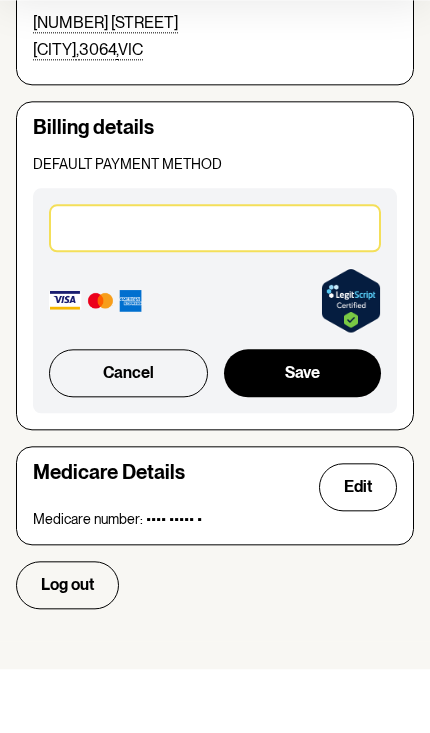 click on "Save" at bounding box center [302, 437] 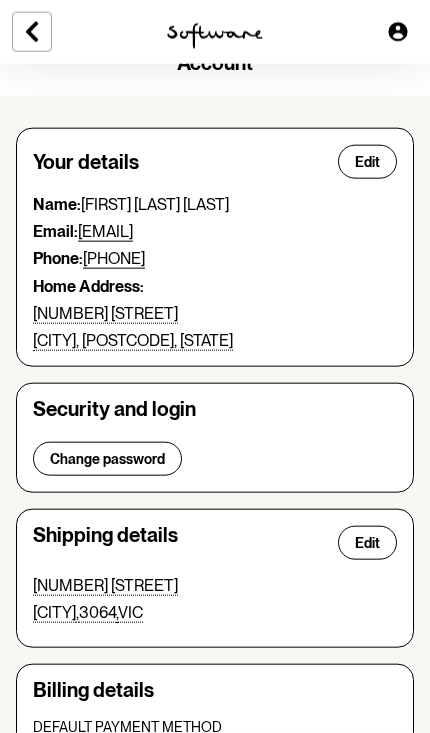scroll, scrollTop: 0, scrollLeft: 0, axis: both 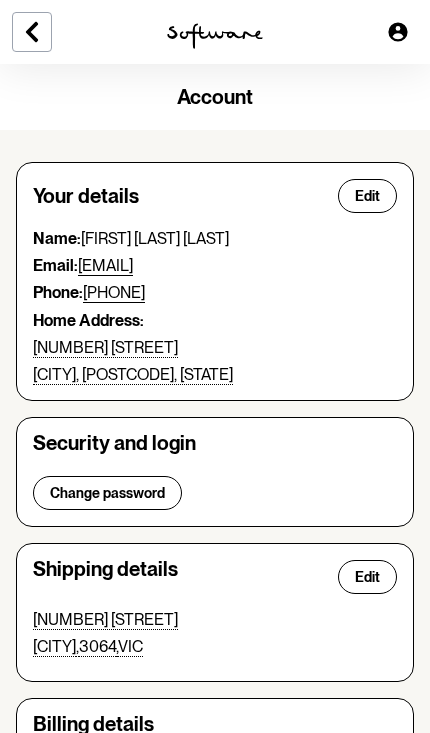 click 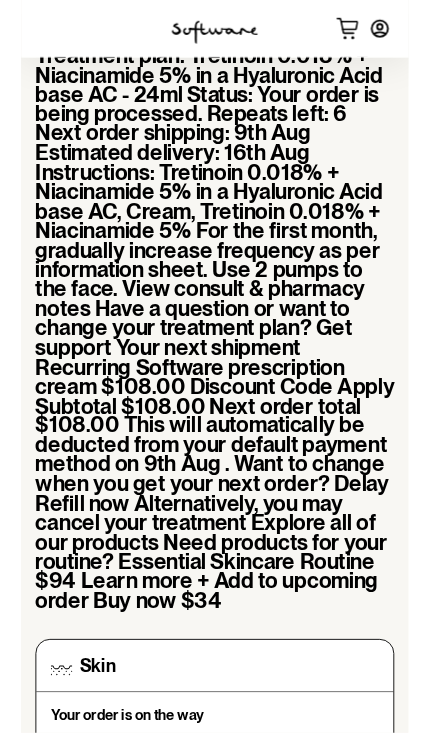 scroll, scrollTop: 156, scrollLeft: 0, axis: vertical 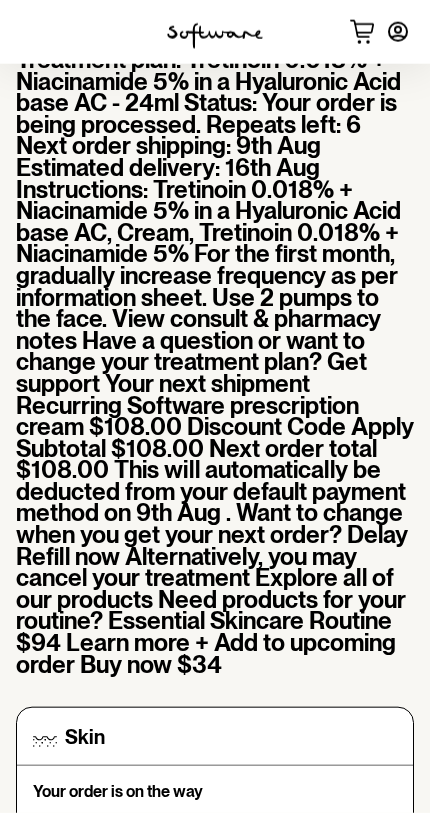 click on "View details" at bounding box center [215, 1058] 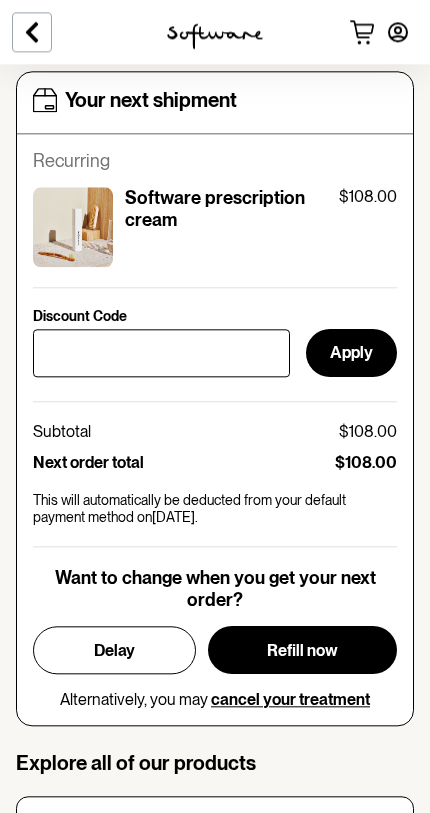scroll, scrollTop: 760, scrollLeft: 0, axis: vertical 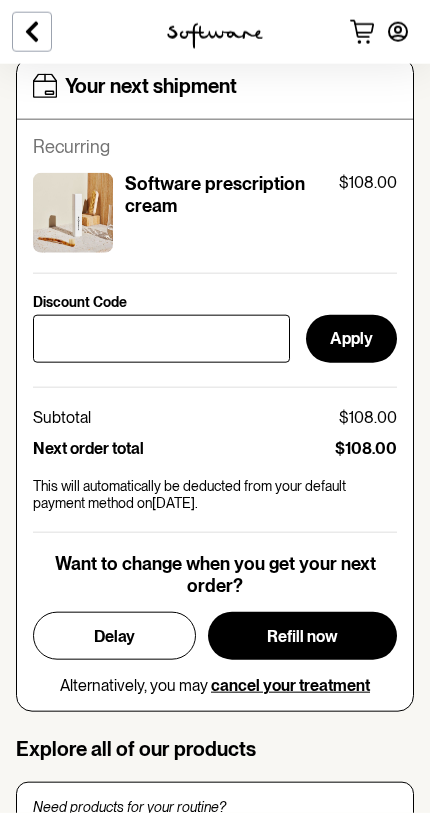 click on "Refill now" at bounding box center (302, 636) 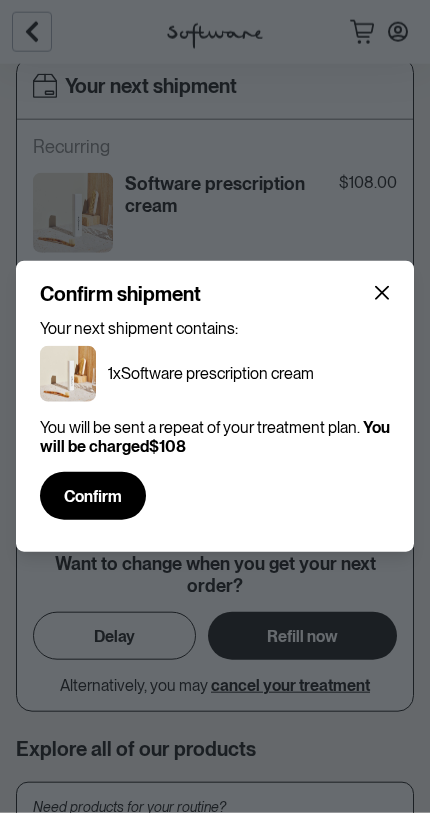click on "Confirm" at bounding box center (93, 496) 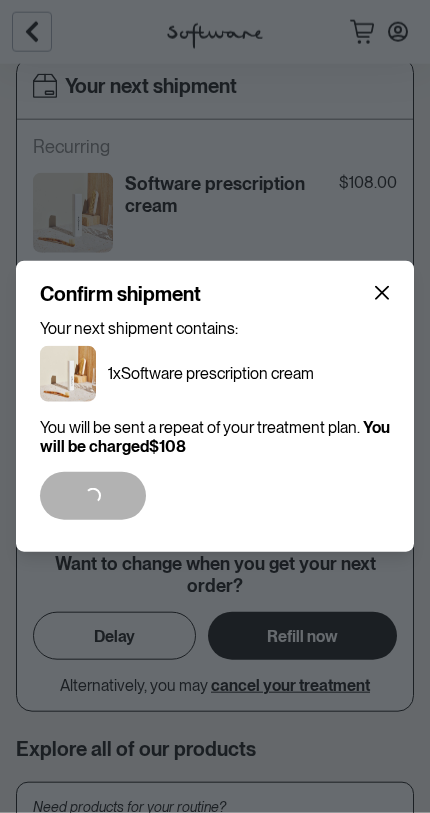 scroll, scrollTop: 440, scrollLeft: 0, axis: vertical 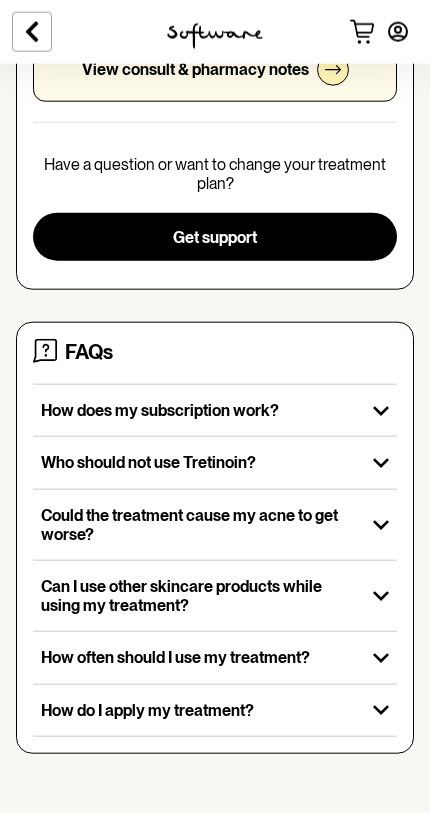 click on "How do I apply my treatment?" at bounding box center [199, 710] 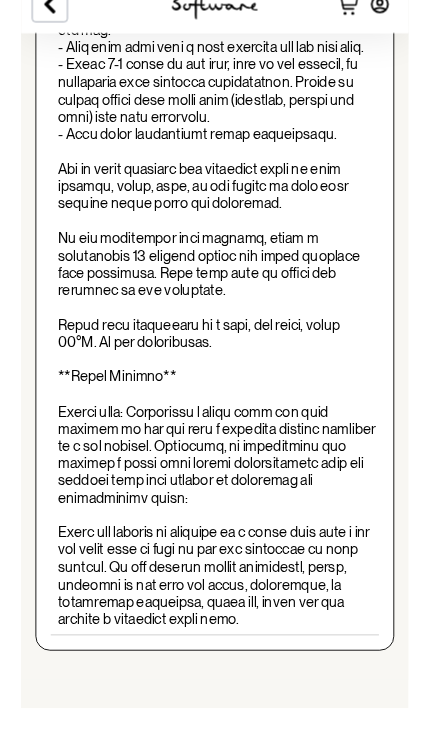 scroll, scrollTop: 1256, scrollLeft: 0, axis: vertical 